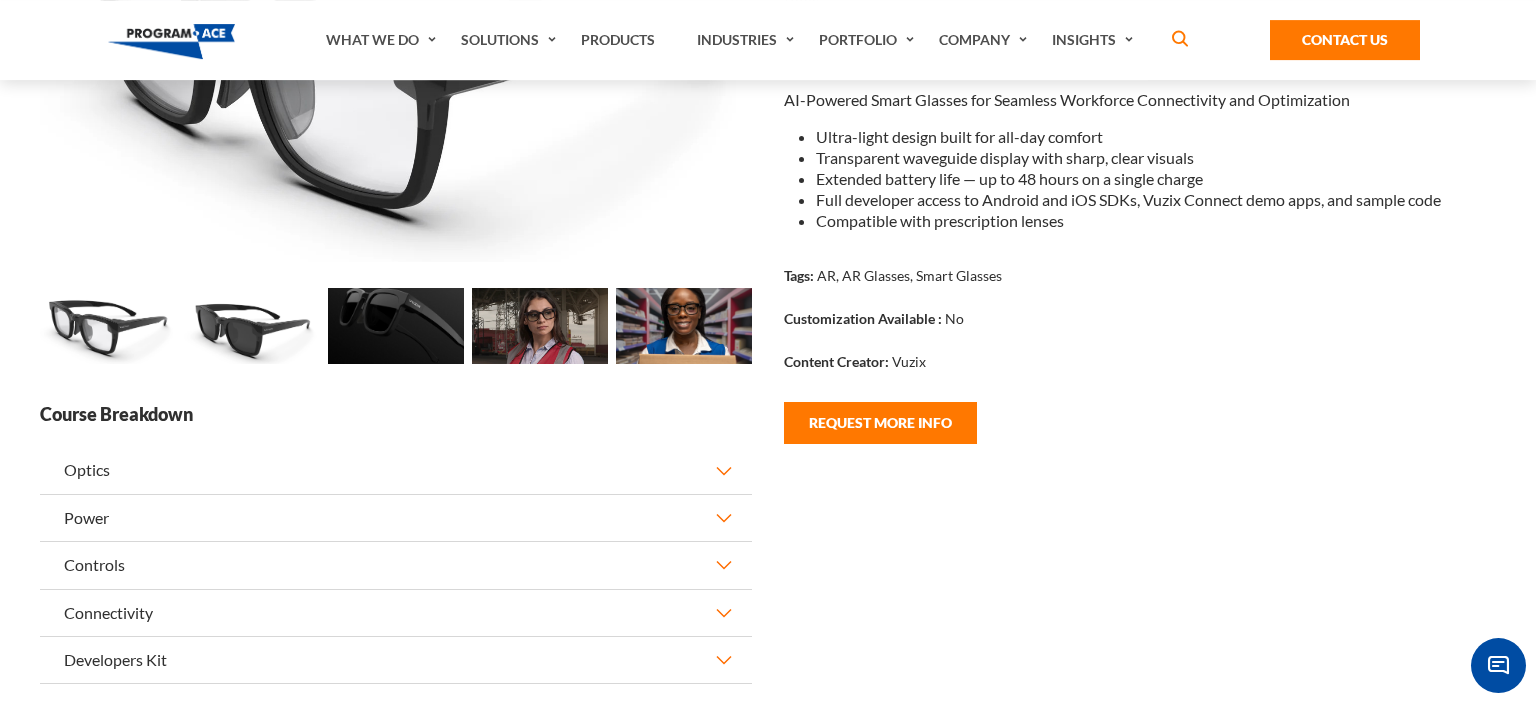 scroll, scrollTop: 380, scrollLeft: 0, axis: vertical 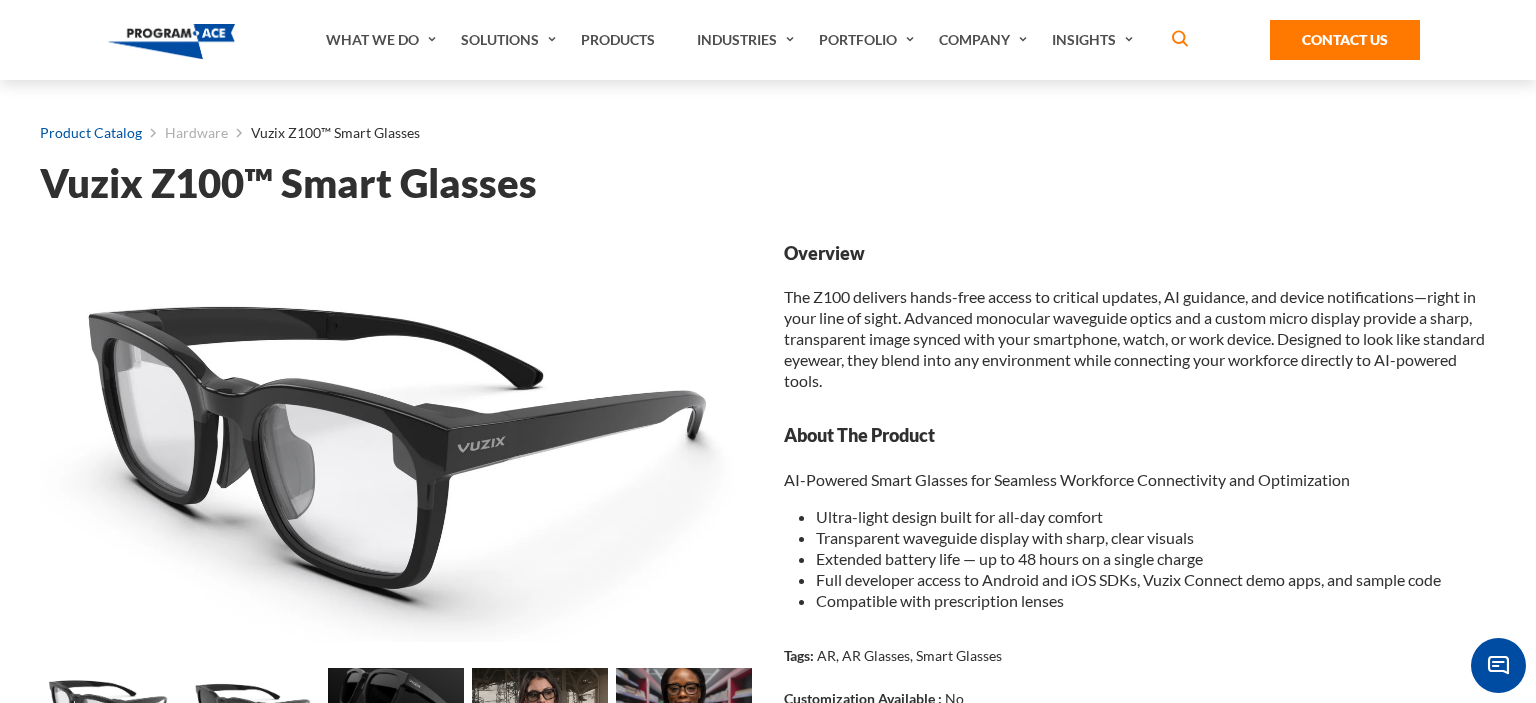 click on "Product Catalog" at bounding box center (91, 133) 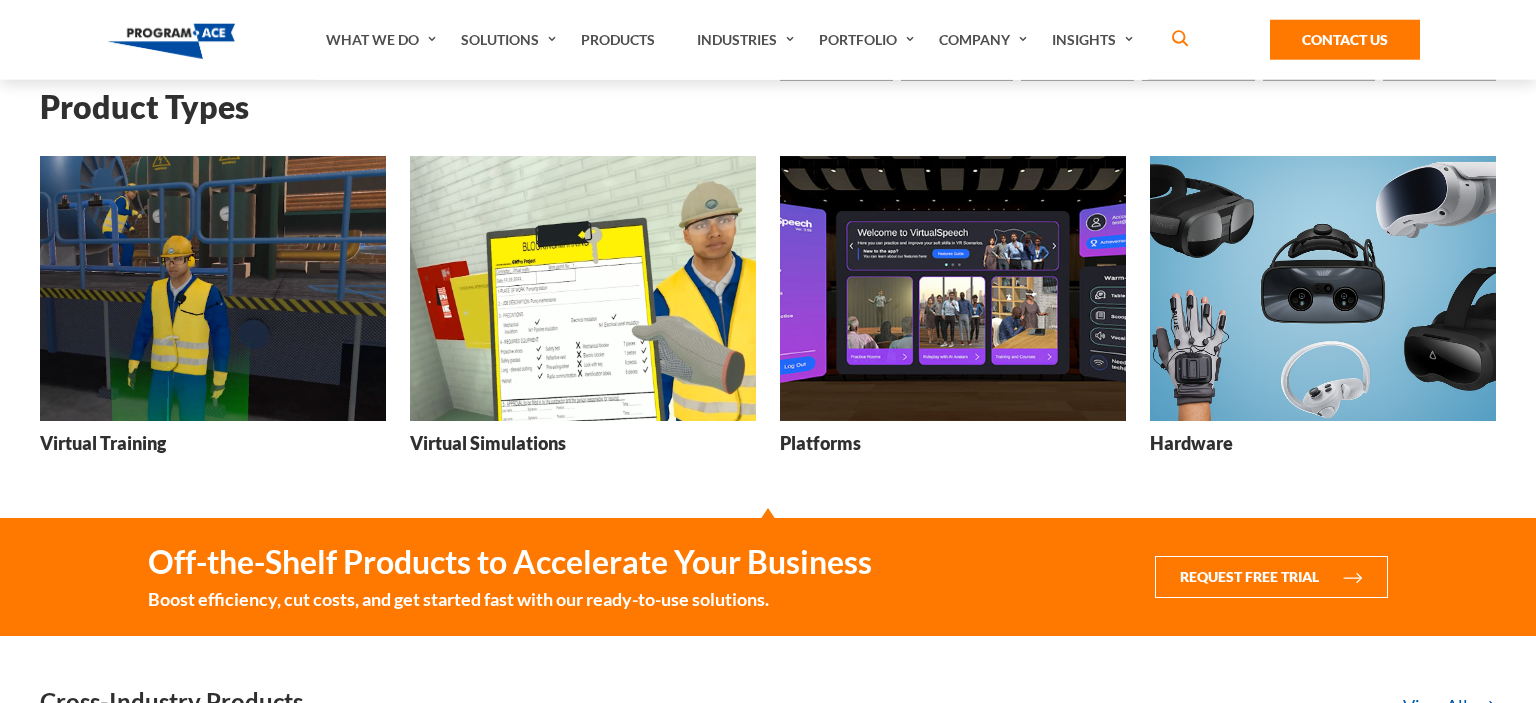 scroll, scrollTop: 286, scrollLeft: 0, axis: vertical 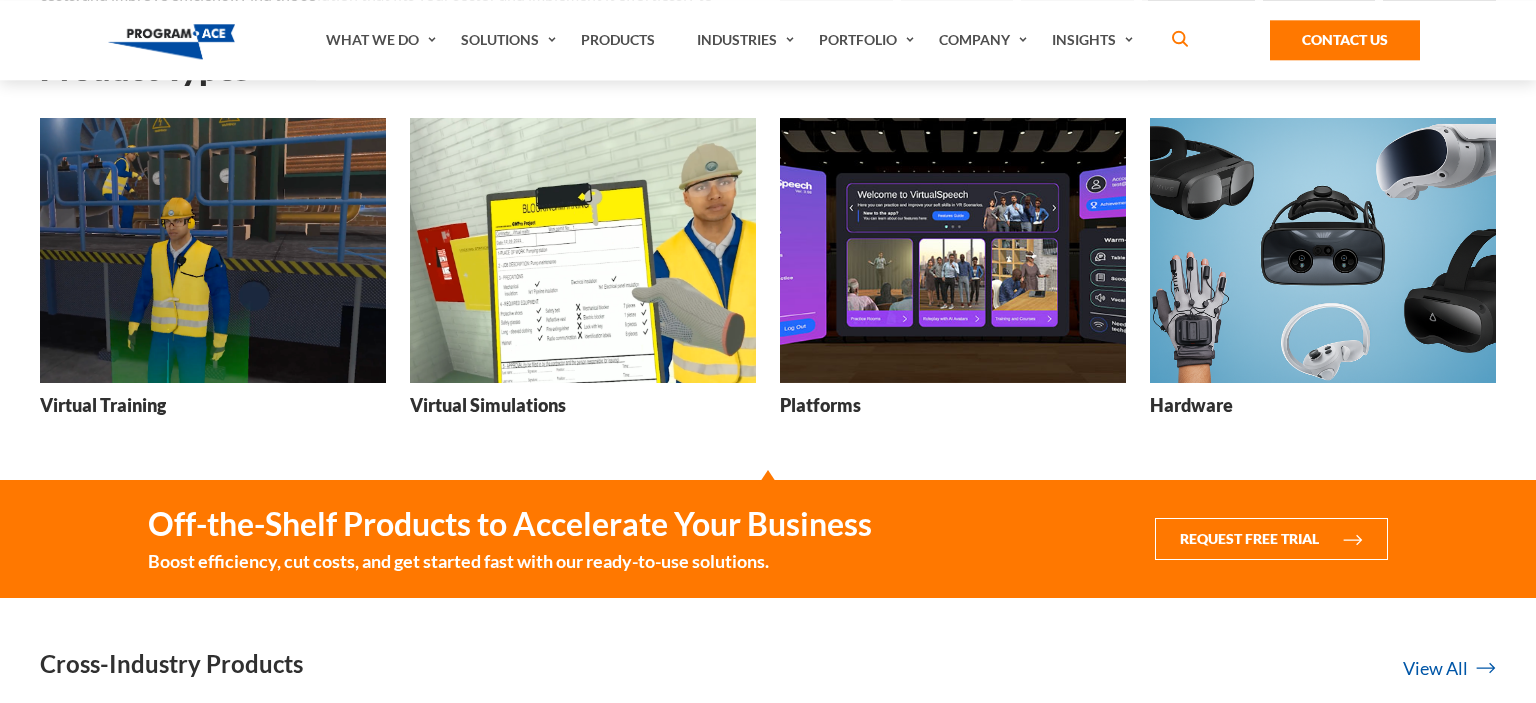click on "Virtual Training" at bounding box center [103, 405] 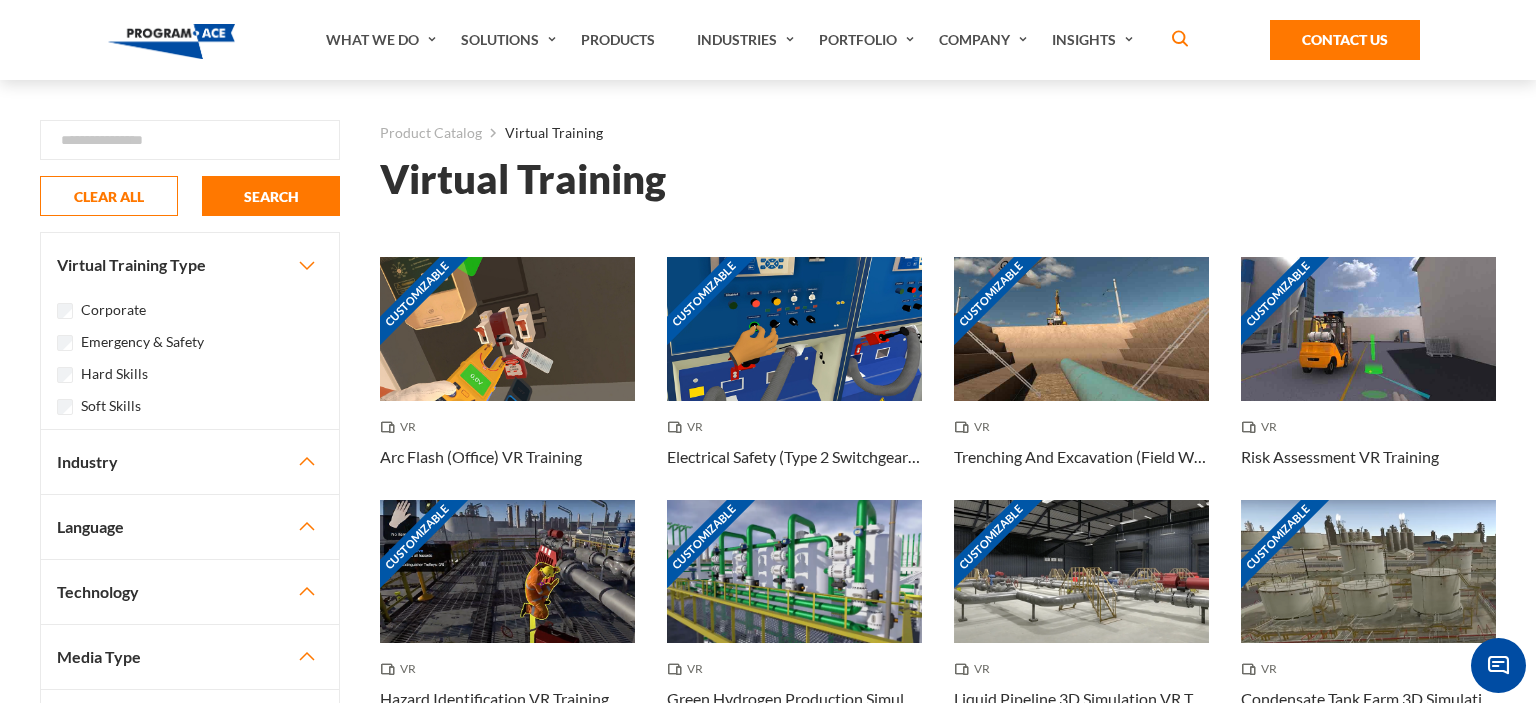 scroll, scrollTop: 0, scrollLeft: 0, axis: both 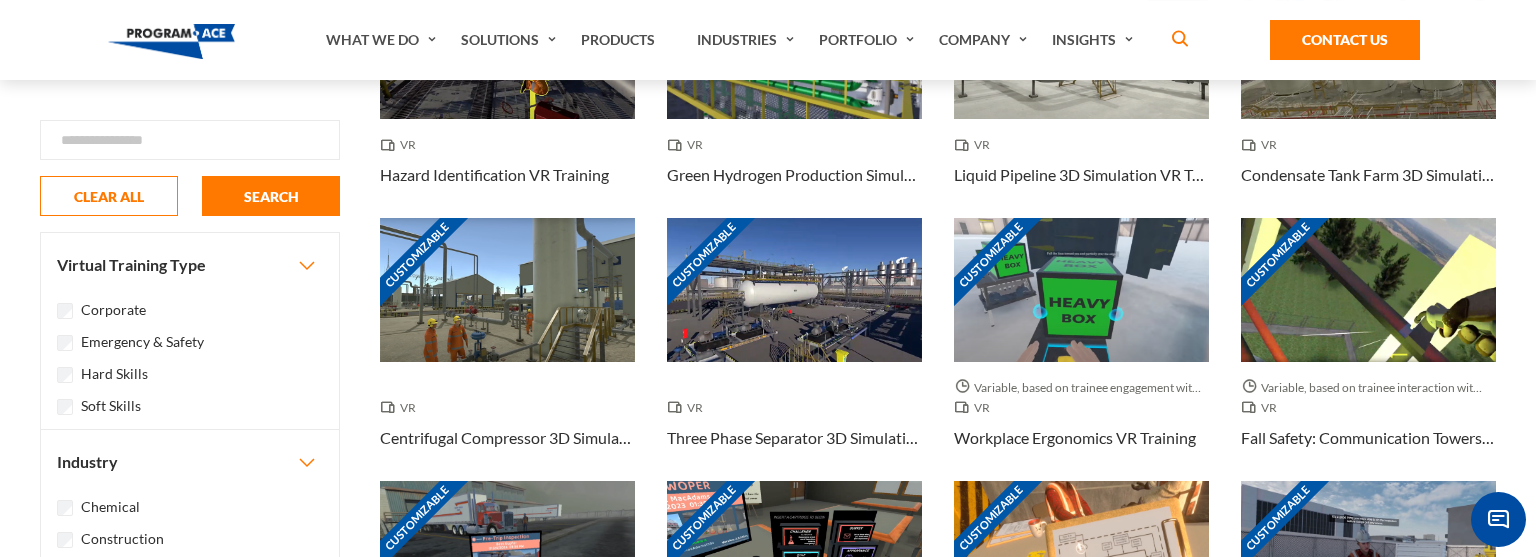 click on "Virtual Training Type" at bounding box center [190, 265] 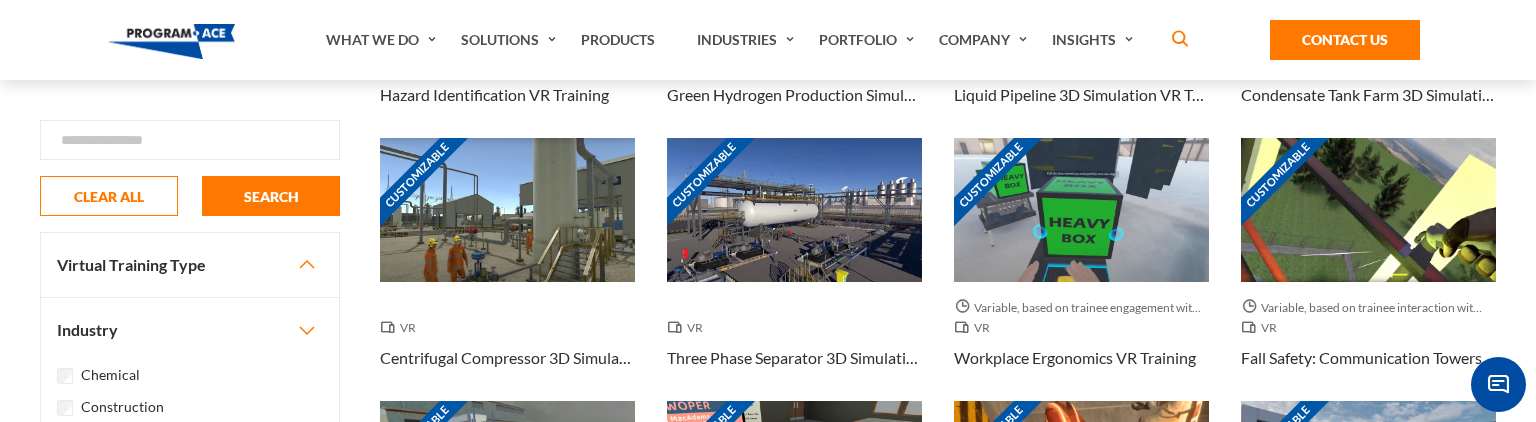 scroll, scrollTop: 606, scrollLeft: 0, axis: vertical 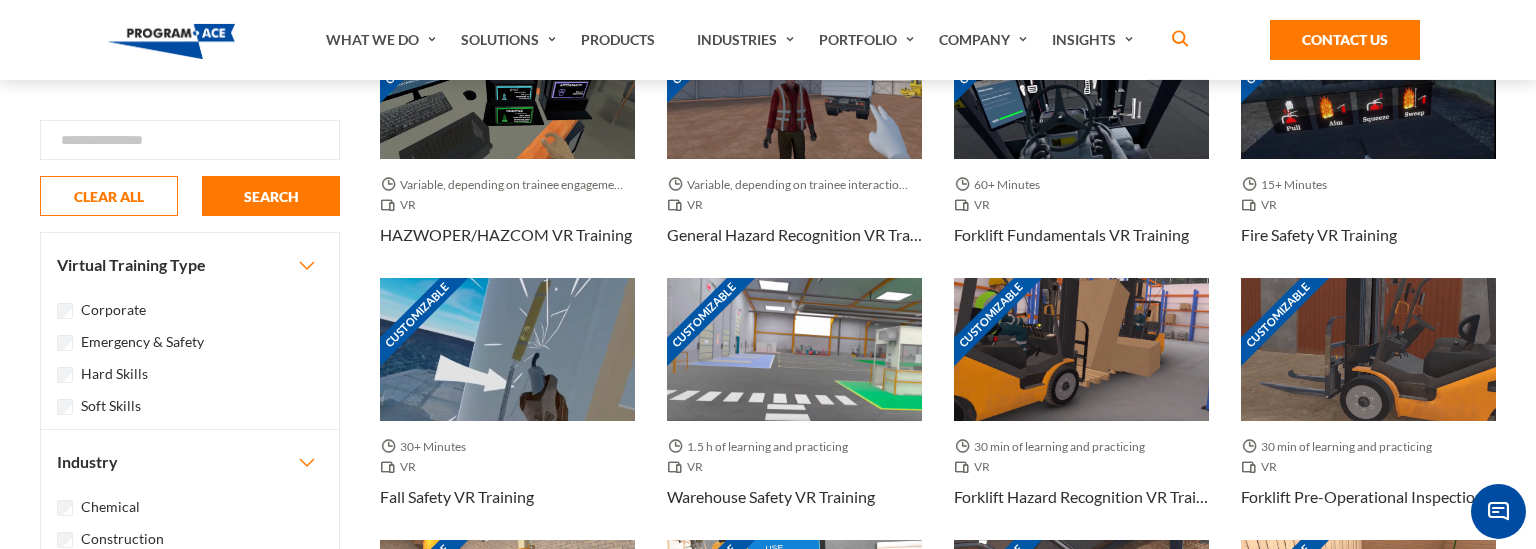 click on "Virtual Training Type" at bounding box center [190, 265] 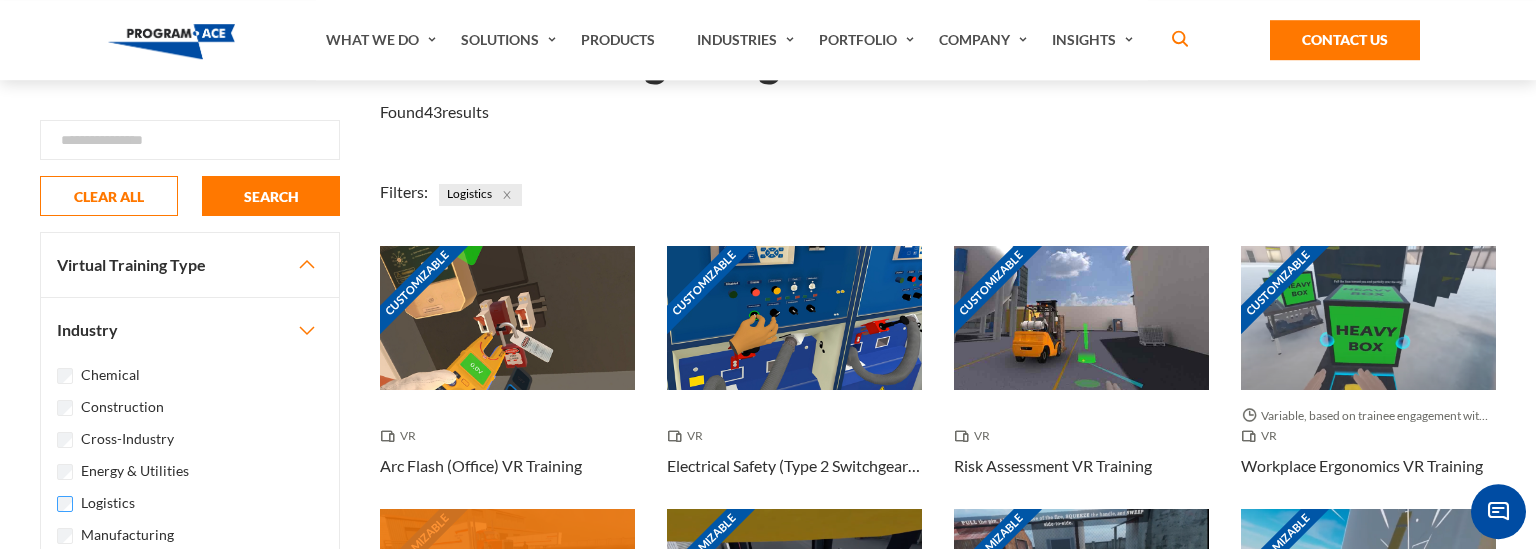 scroll, scrollTop: 108, scrollLeft: 0, axis: vertical 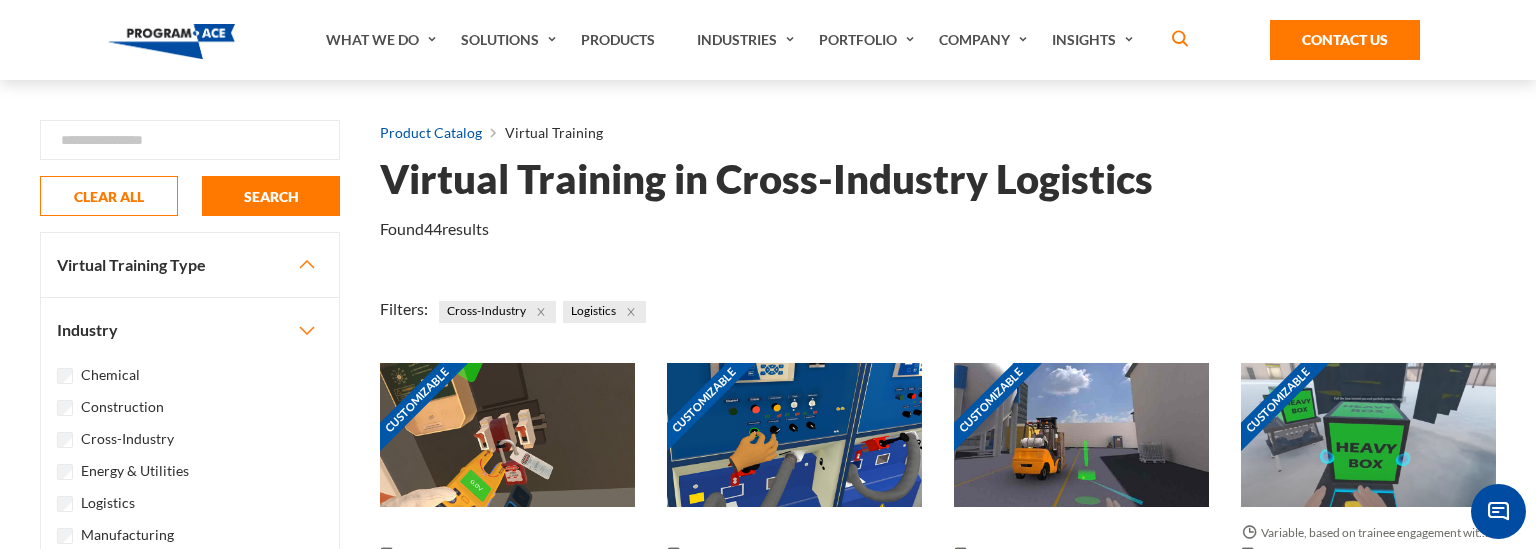 click on "Product Catalog" at bounding box center [431, 133] 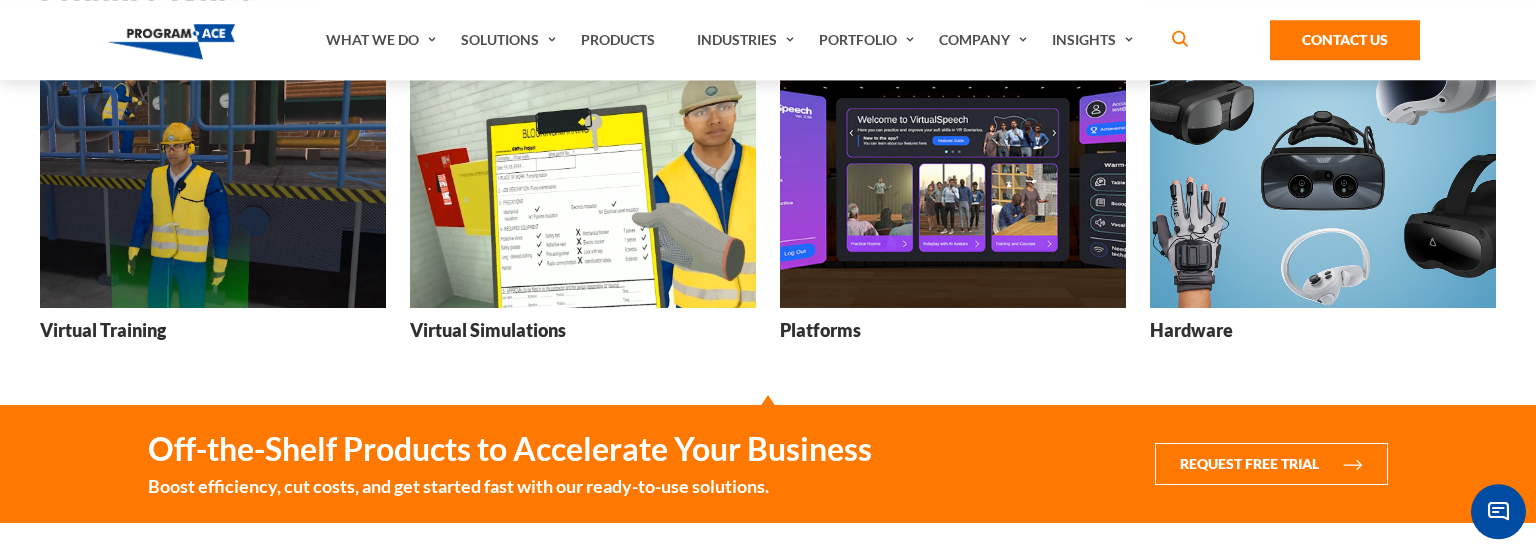scroll, scrollTop: 362, scrollLeft: 0, axis: vertical 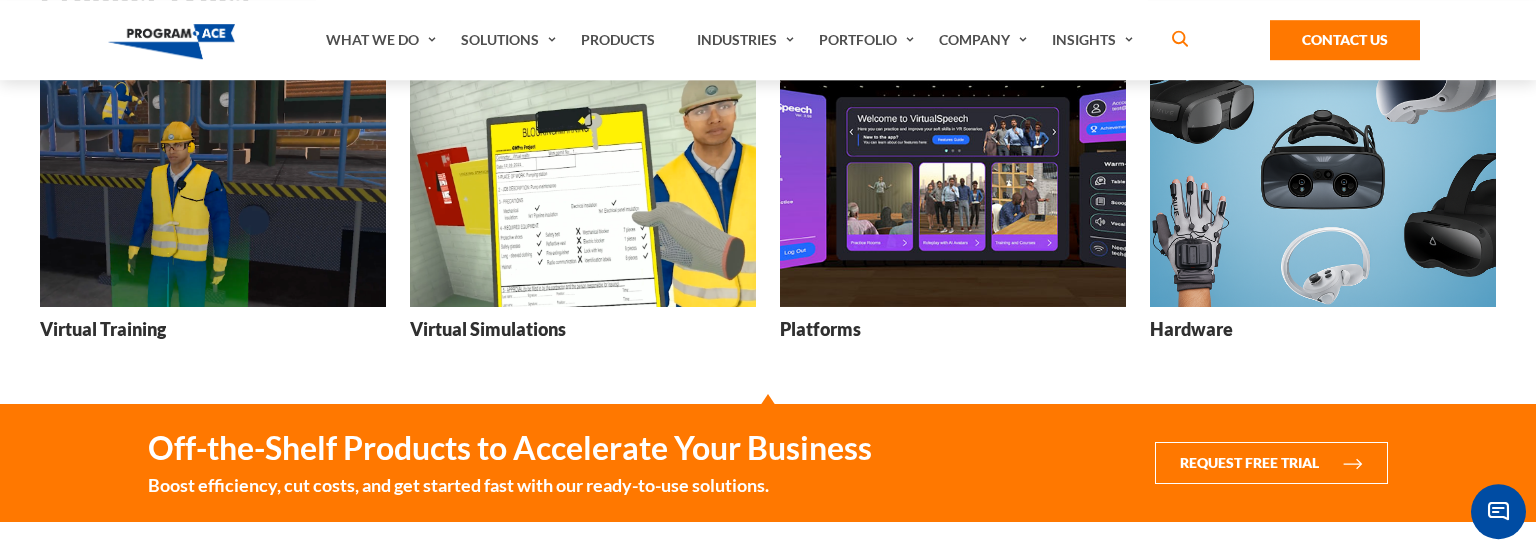 click on "Hardware" at bounding box center [1191, 329] 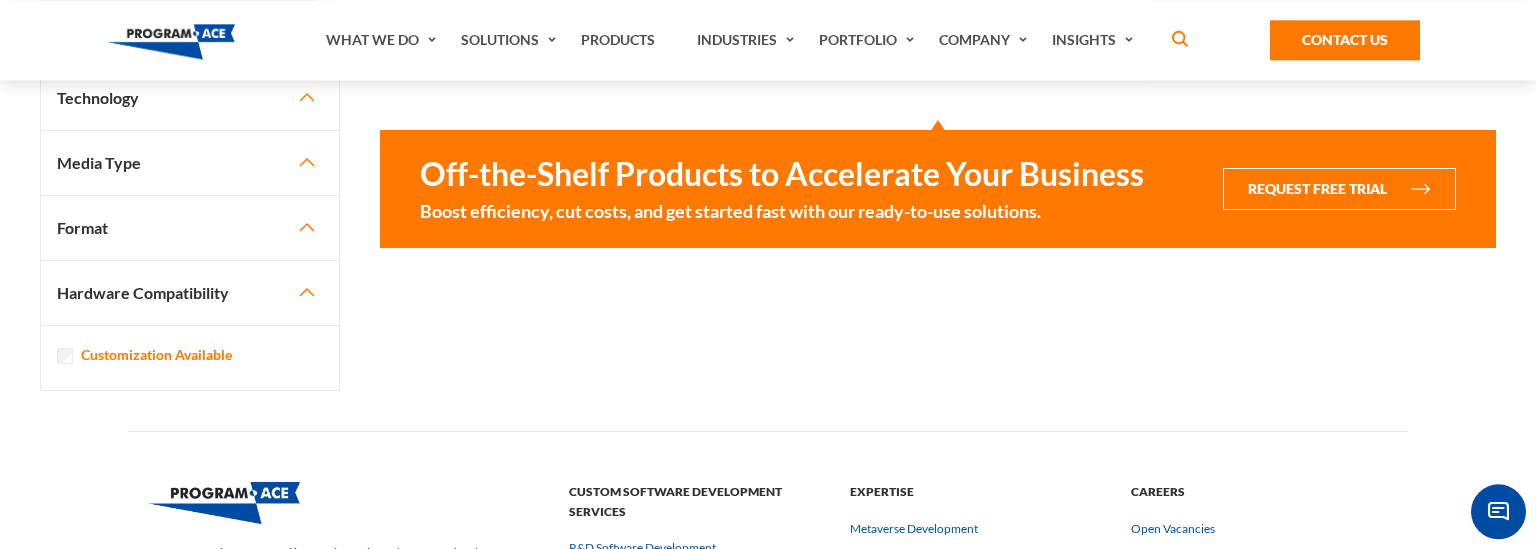 scroll, scrollTop: 159, scrollLeft: 0, axis: vertical 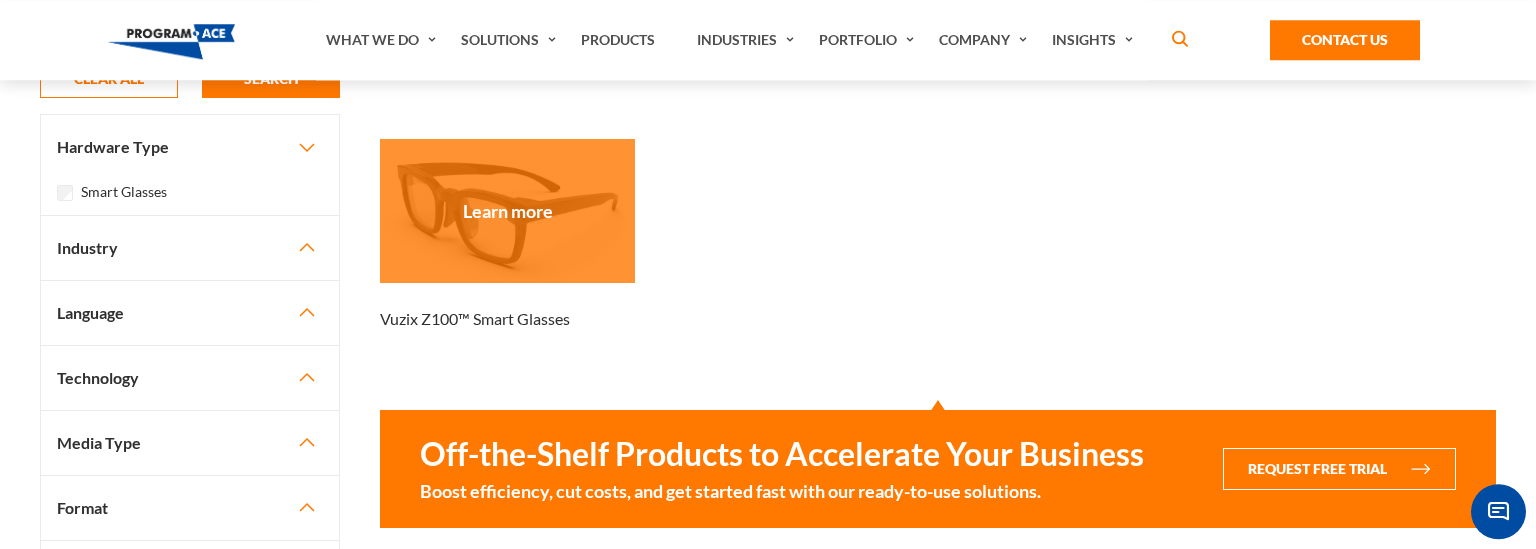 click on "Vuzix Z100™ Smart Glasses" at bounding box center (475, 319) 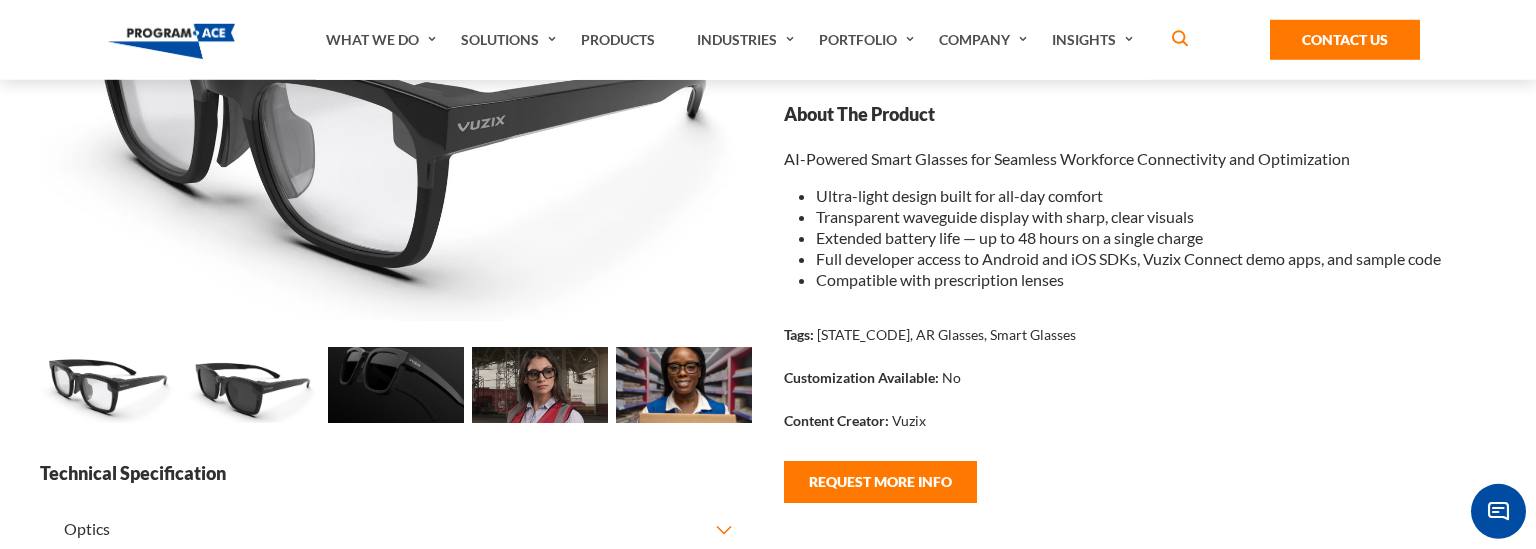 scroll, scrollTop: 322, scrollLeft: 0, axis: vertical 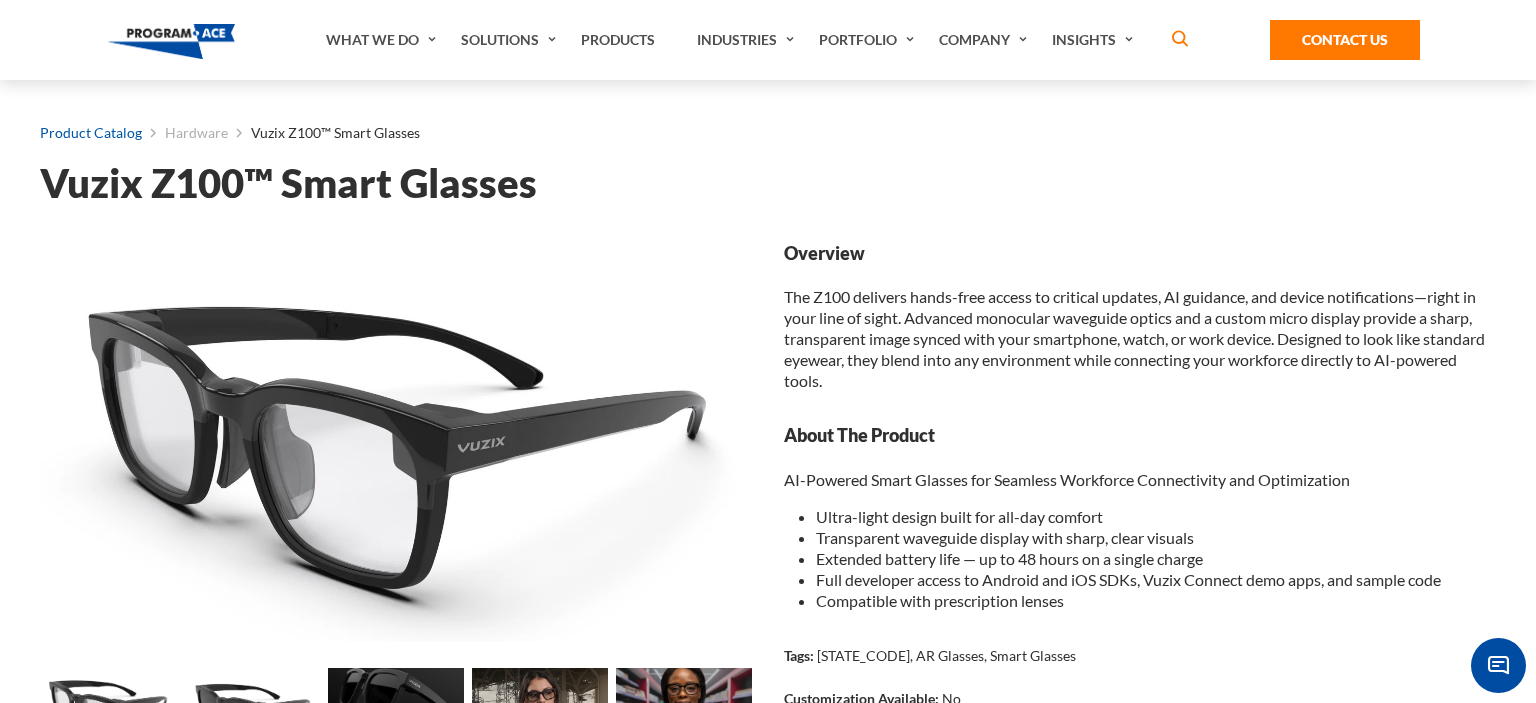 click on "Product Catalog" at bounding box center [91, 133] 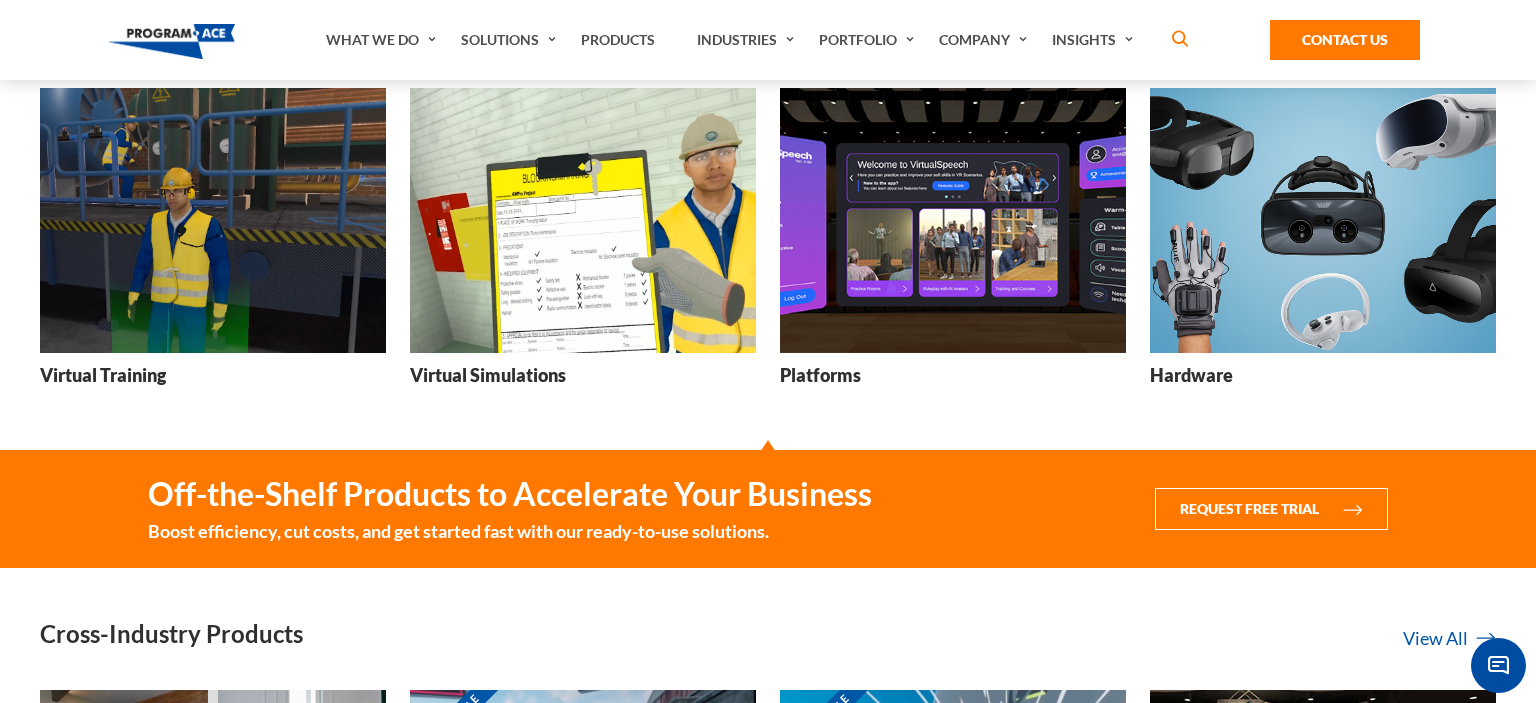 scroll, scrollTop: 328, scrollLeft: 0, axis: vertical 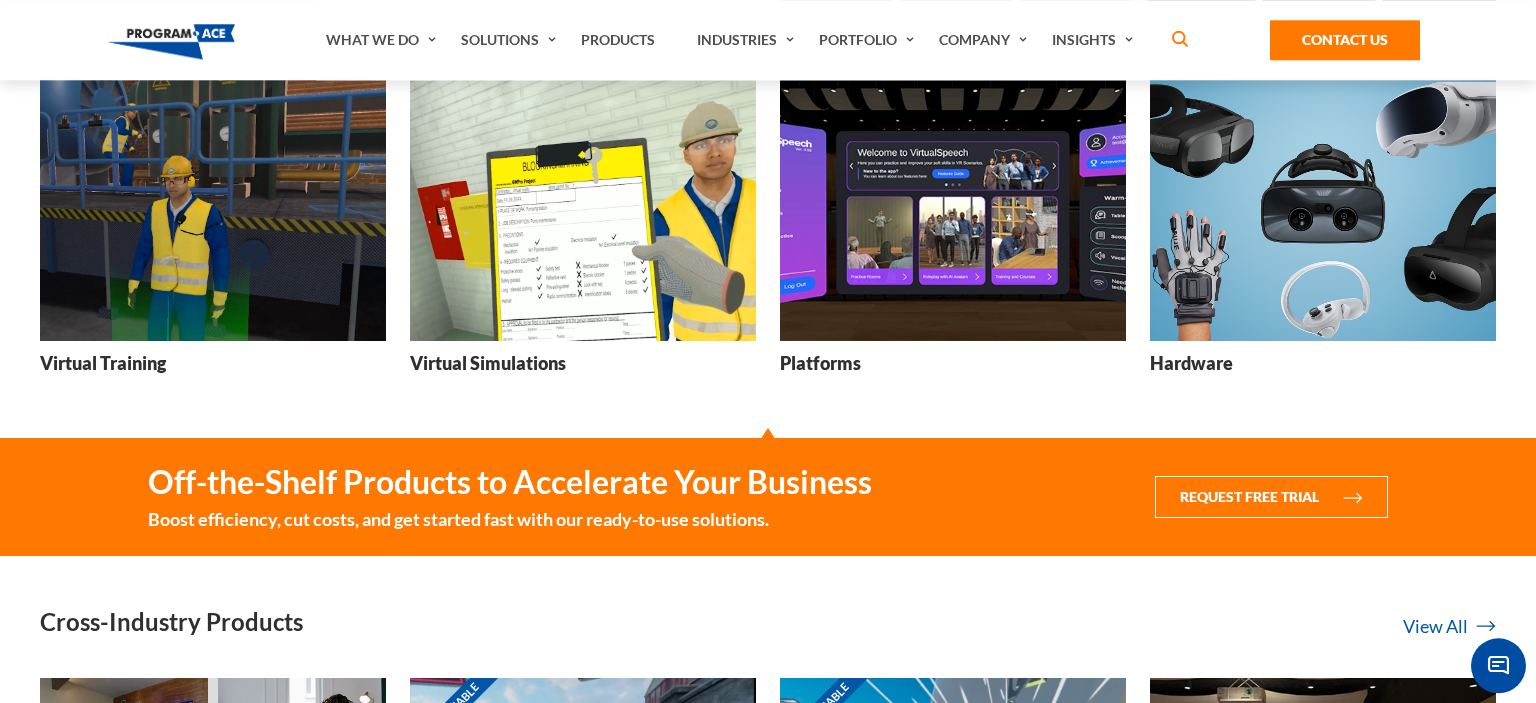 click on "Virtual Training" at bounding box center (103, 363) 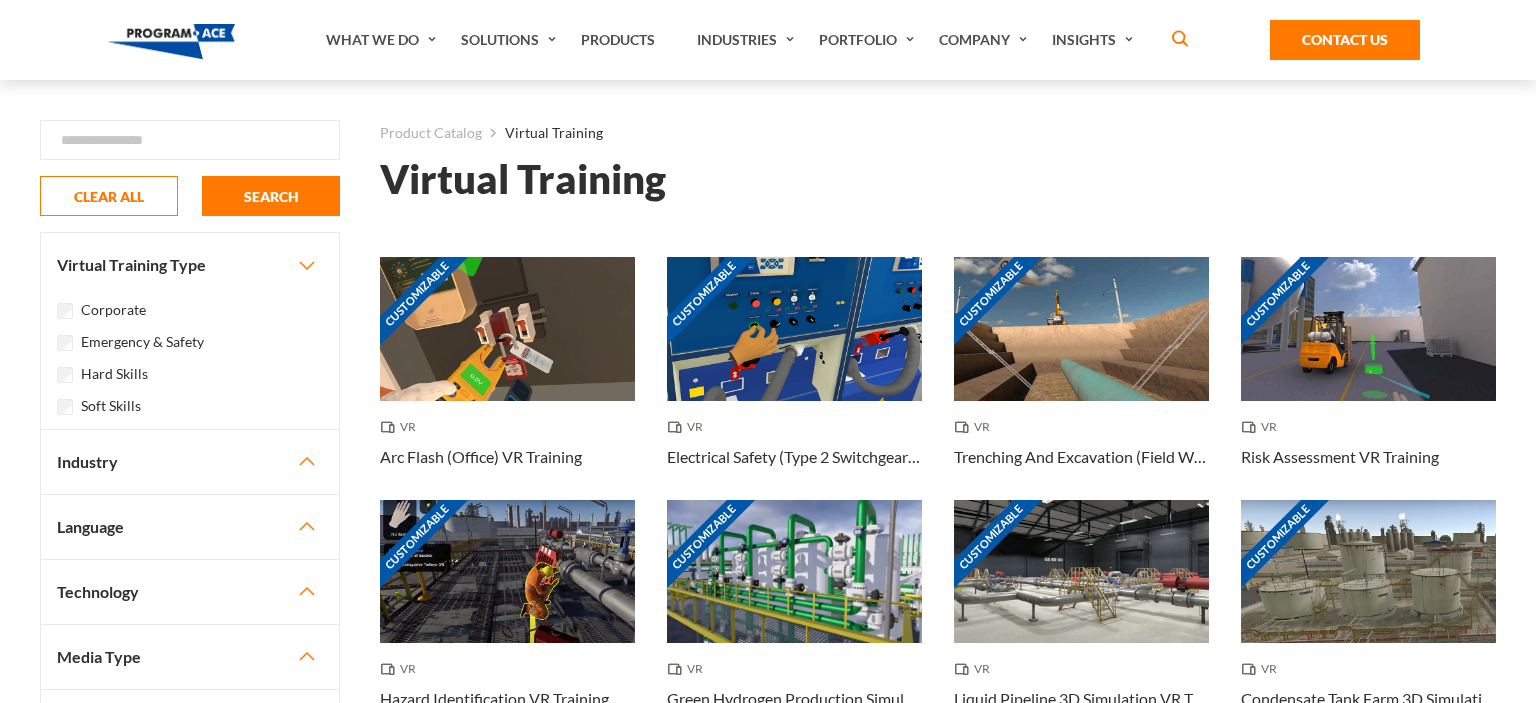 scroll, scrollTop: 0, scrollLeft: 0, axis: both 